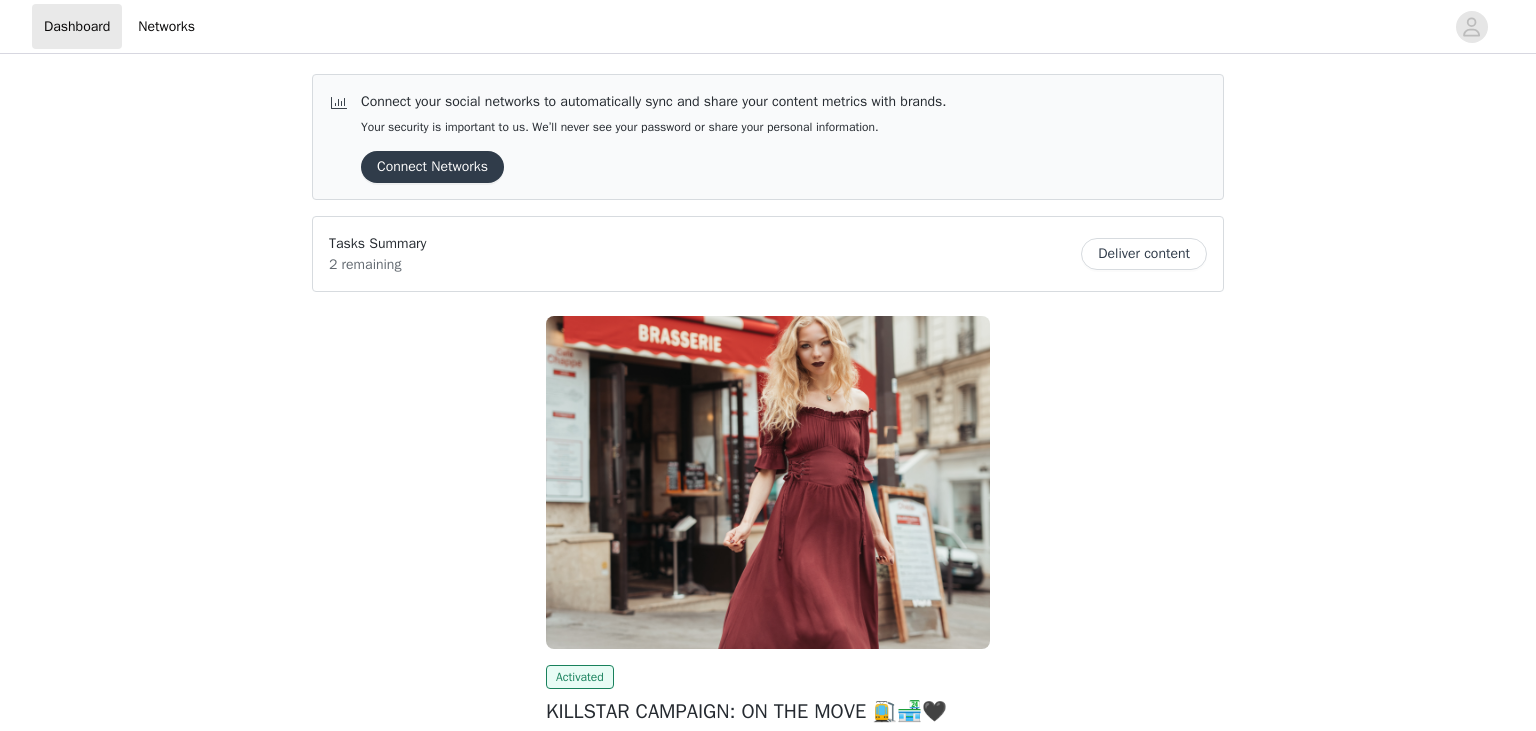 scroll, scrollTop: 235, scrollLeft: 0, axis: vertical 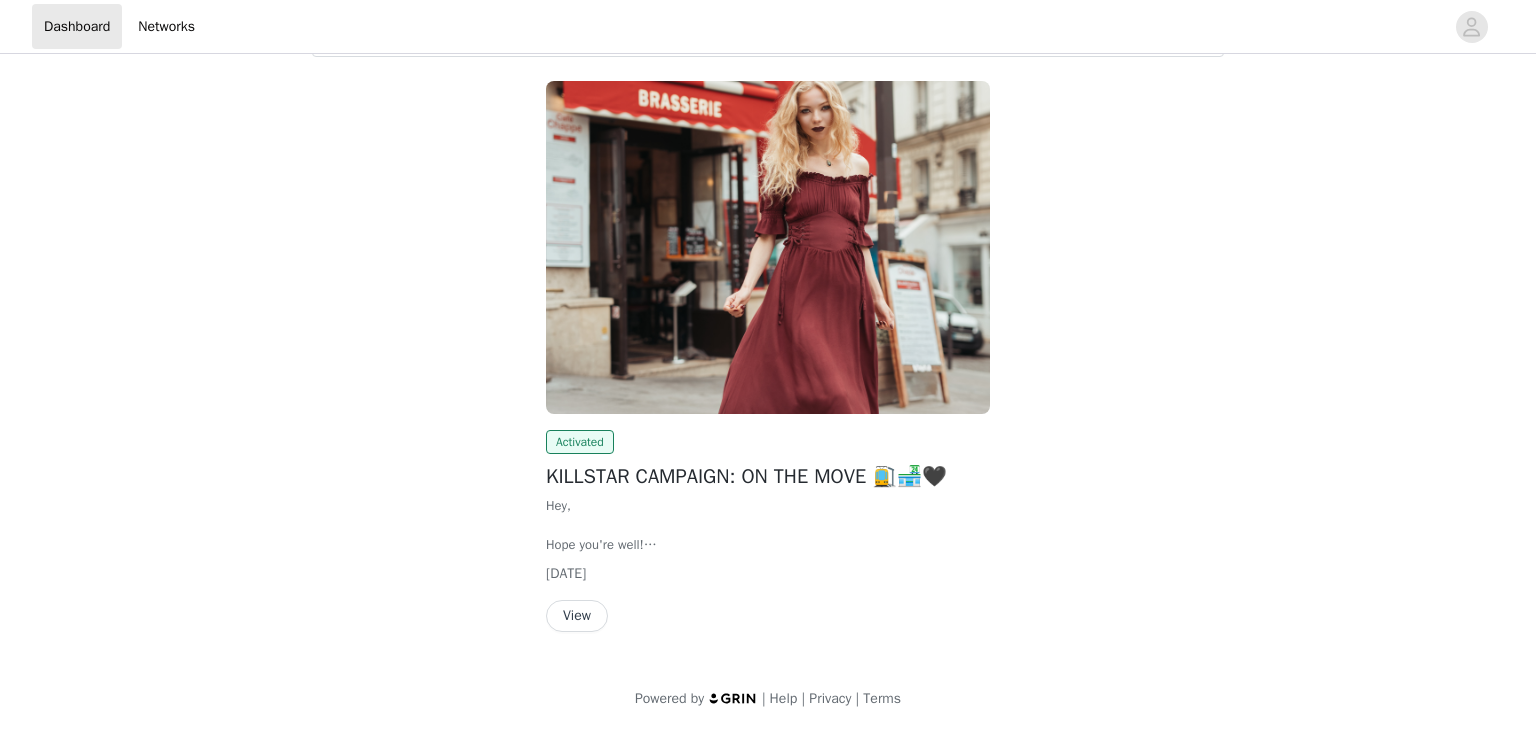 click on "View" at bounding box center [577, 616] 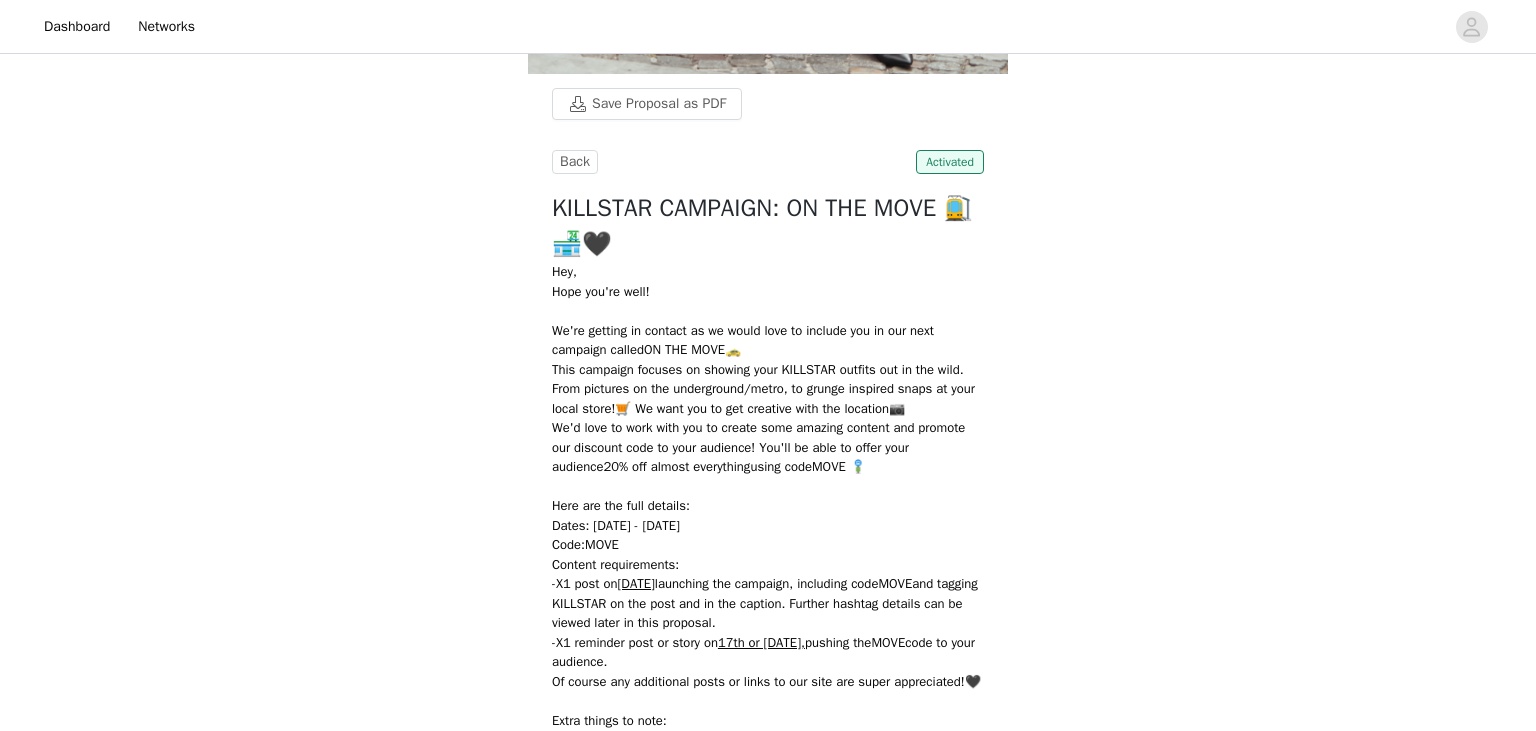 scroll, scrollTop: 739, scrollLeft: 0, axis: vertical 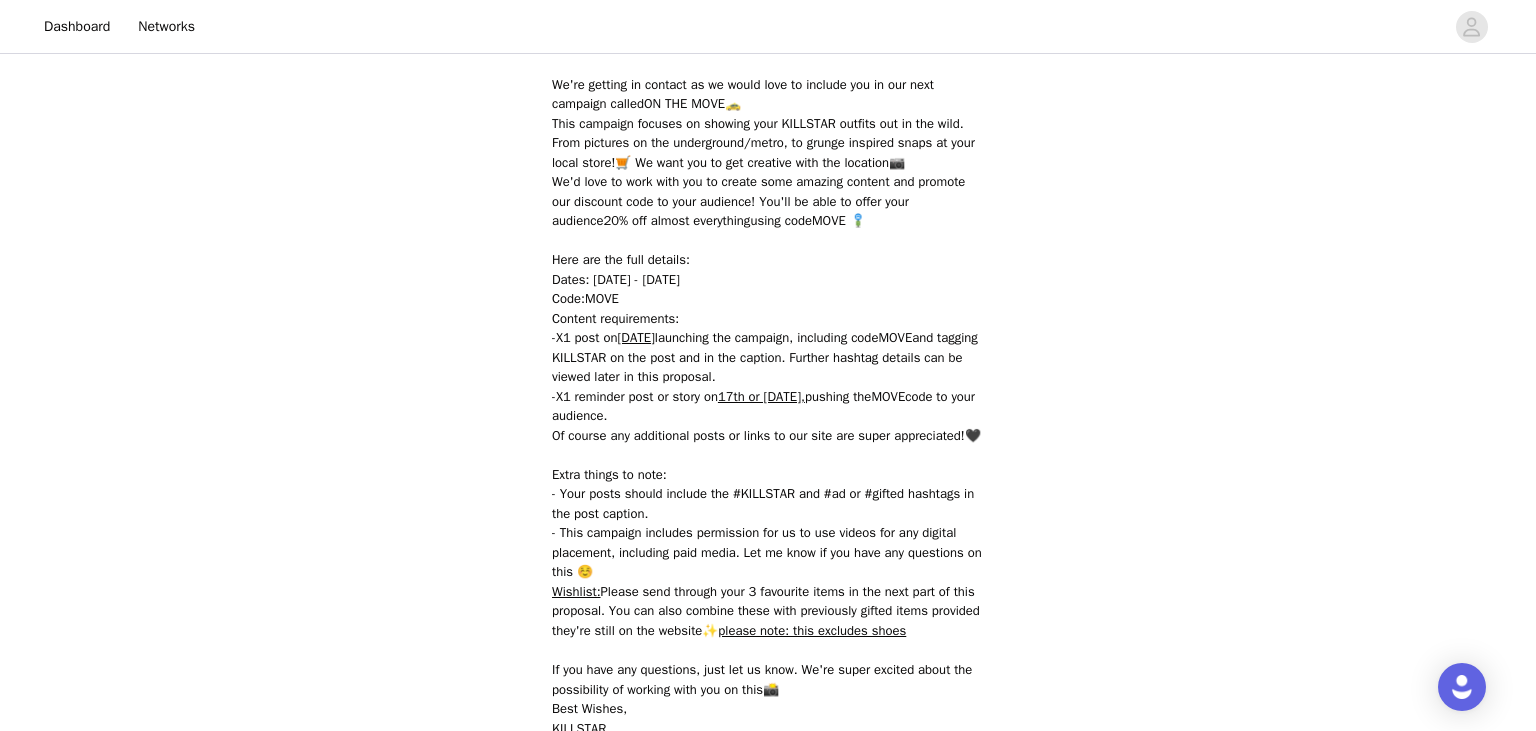 drag, startPoint x: 590, startPoint y: 280, endPoint x: 678, endPoint y: 281, distance: 88.005684 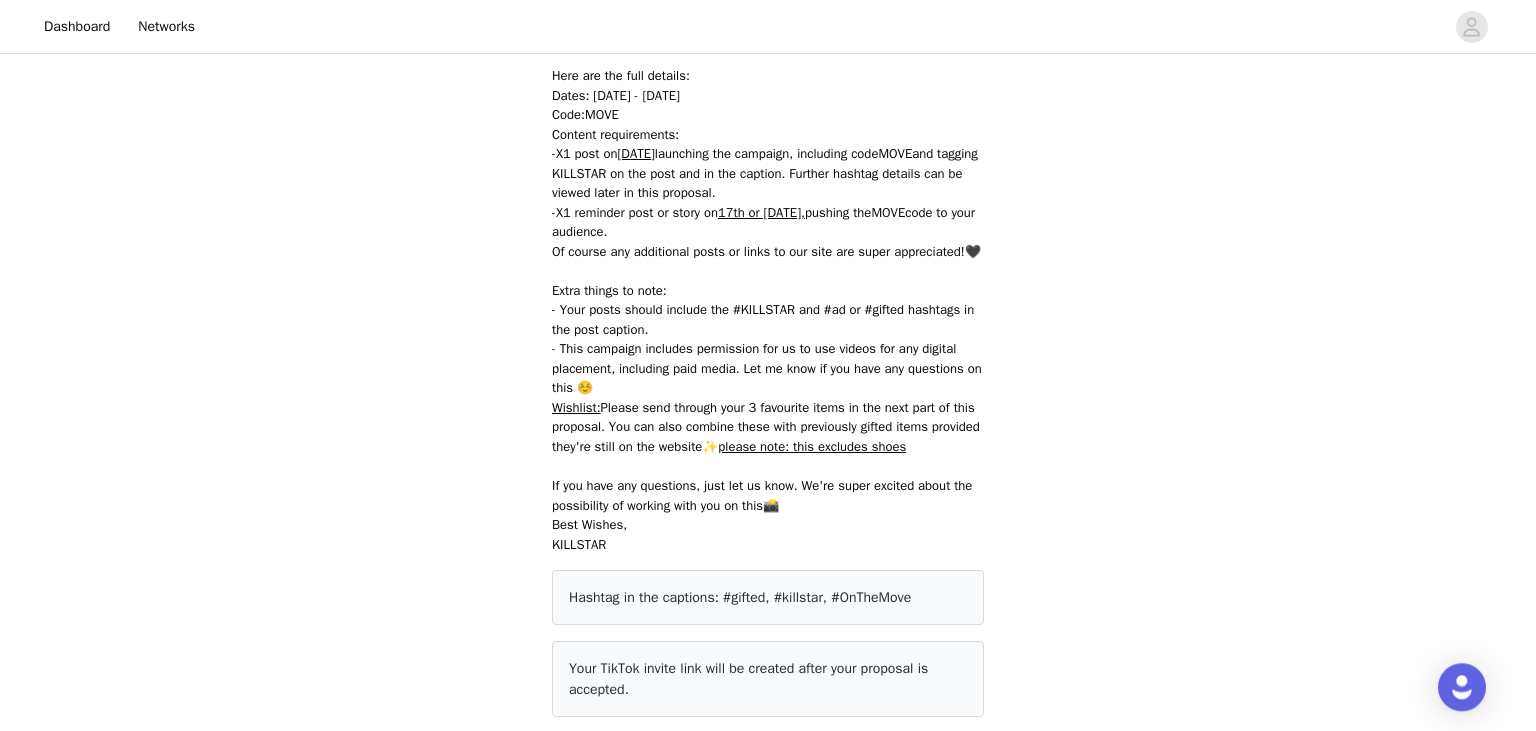 scroll, scrollTop: 1161, scrollLeft: 0, axis: vertical 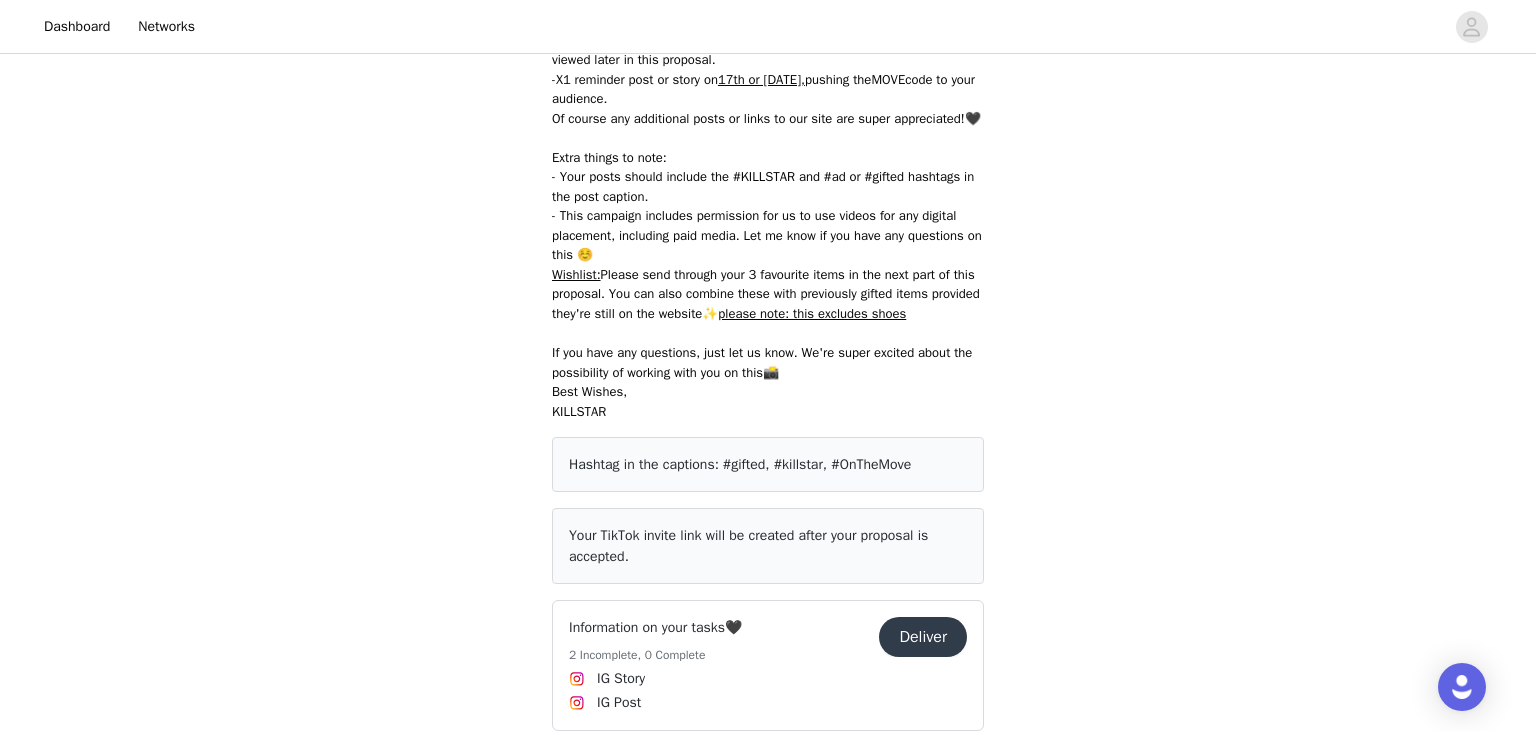 click on "Save Proposal as PDF   Back        Activated
KILLSTAR CAMPAIGN: ON THE MOVE 🚉🏪🖤
Hey,
Hope you're well!
We're getting in contact as we would love to include you in our next campaign called  ON THE MOVE🚕
This campaign focuses on showing your KILLSTAR outfits out in the wild. From pictures on the underground/metro, to grunge inspired snaps at your local store!🛒 We want you to get creative with the location📷
We'd love to work with you to create some amazing content and promote our discount code to your audience! You'll be able to offer your audience  20% off almost everything  using code  MOVE 🚏
Here are the full details:
Dates: 11th - 19th July Code:  MOVE Content requirements:  -X1 post on  11th July  launching the campaign, including code  MOVE  and tagging KILLSTAR on the post and in the caption. Further hashtag details can be viewed later in this proposal.
-X1 reminder post or story on  17th or 18th July,  pushing the  MOVE" at bounding box center [768, 34] 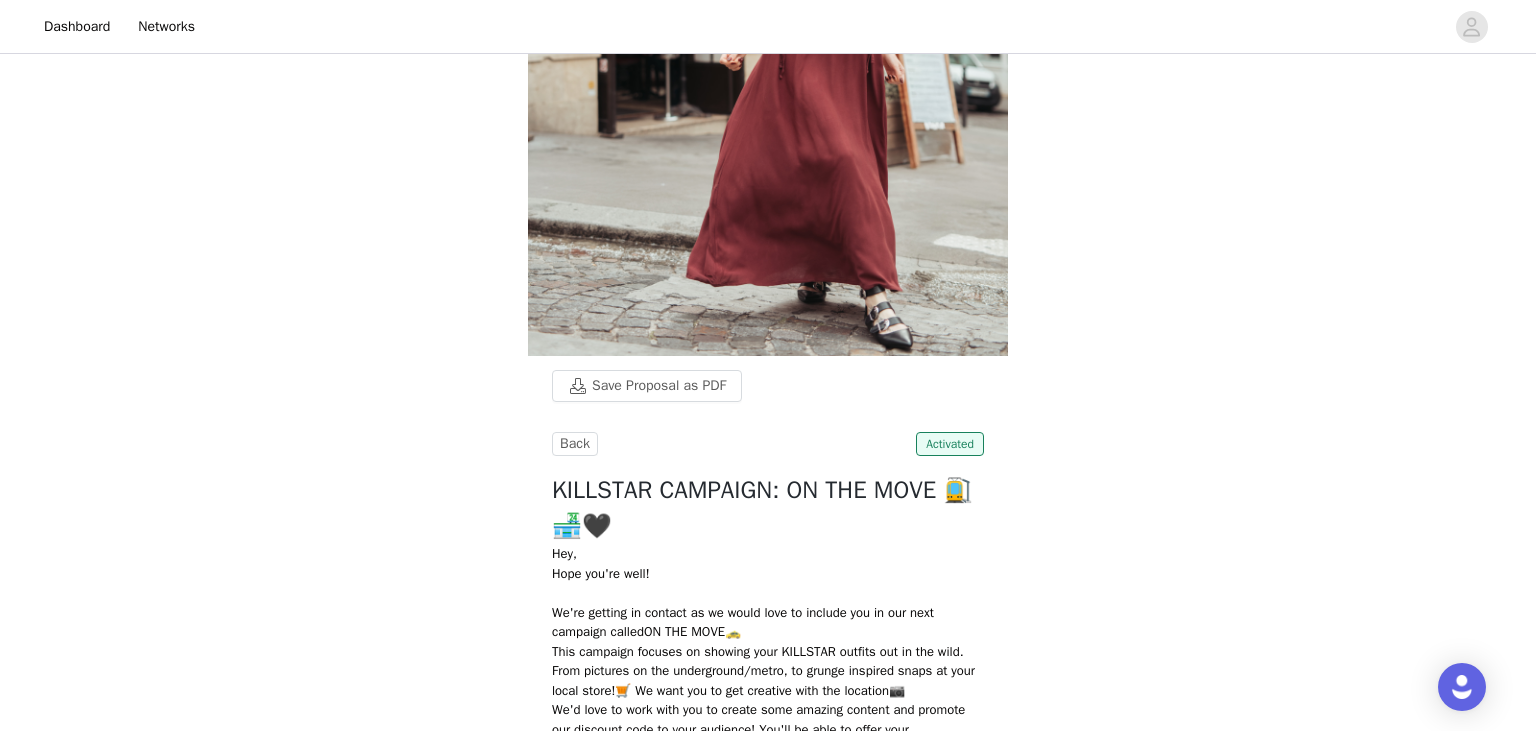 scroll, scrollTop: 0, scrollLeft: 0, axis: both 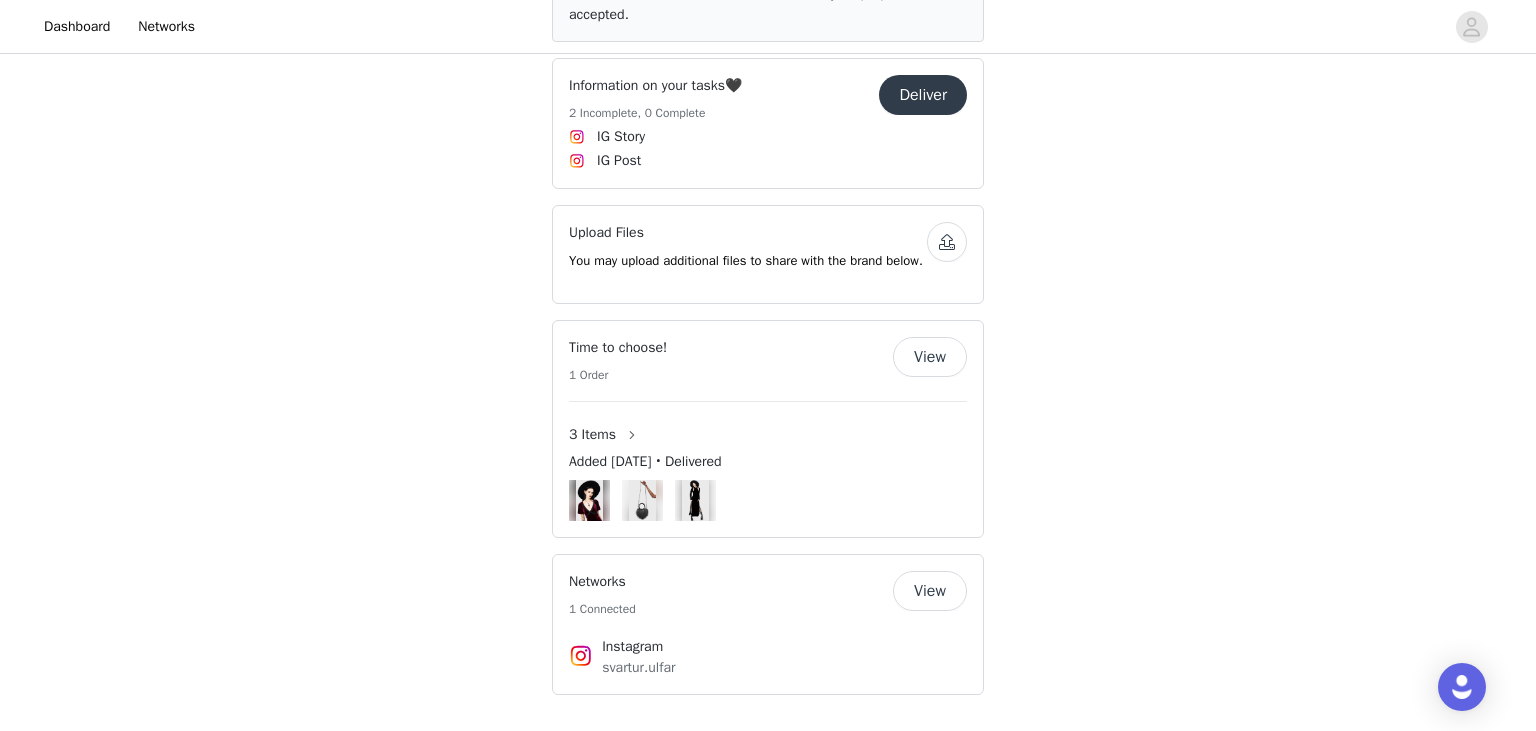 click on "View" at bounding box center [930, 591] 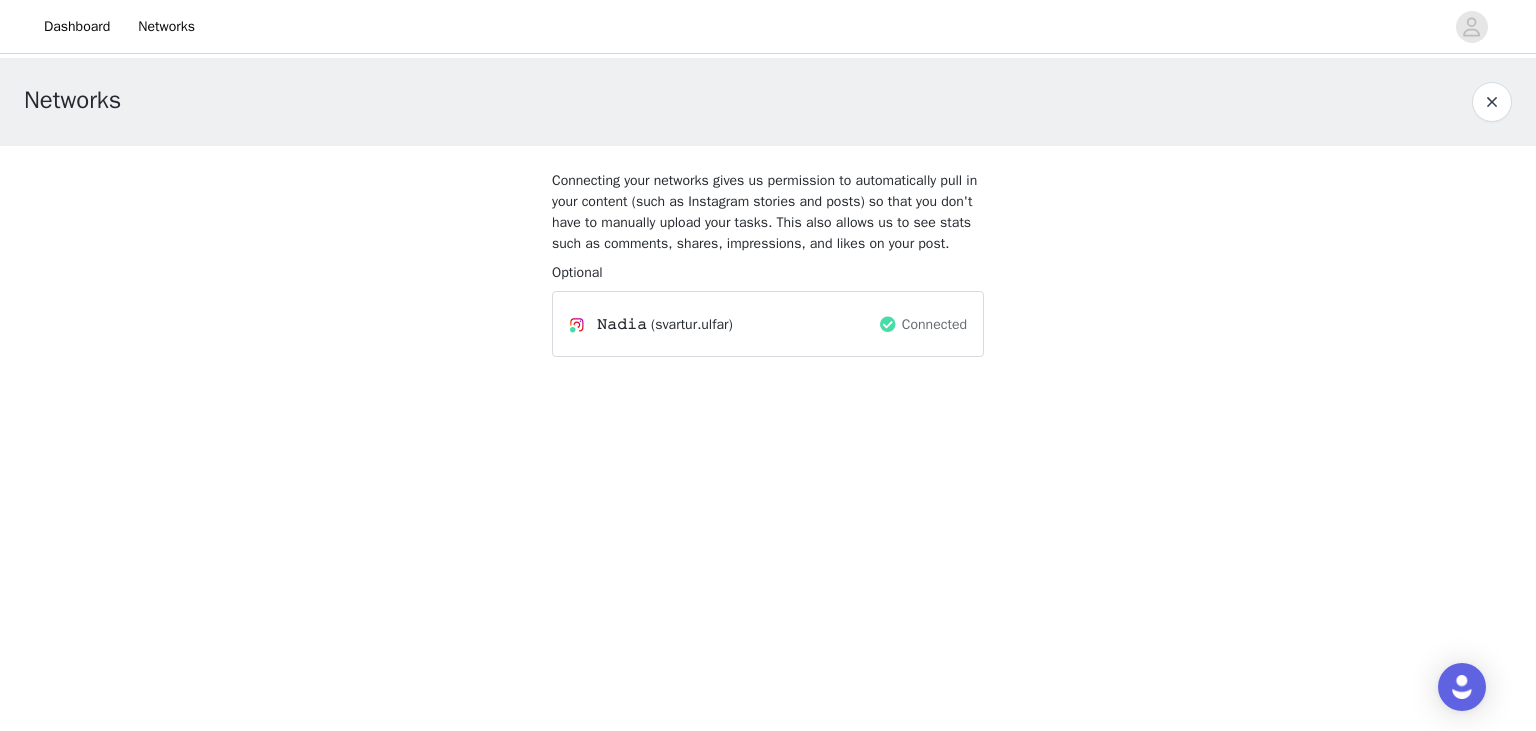 click on "(svartur.ulfar)" at bounding box center [692, 324] 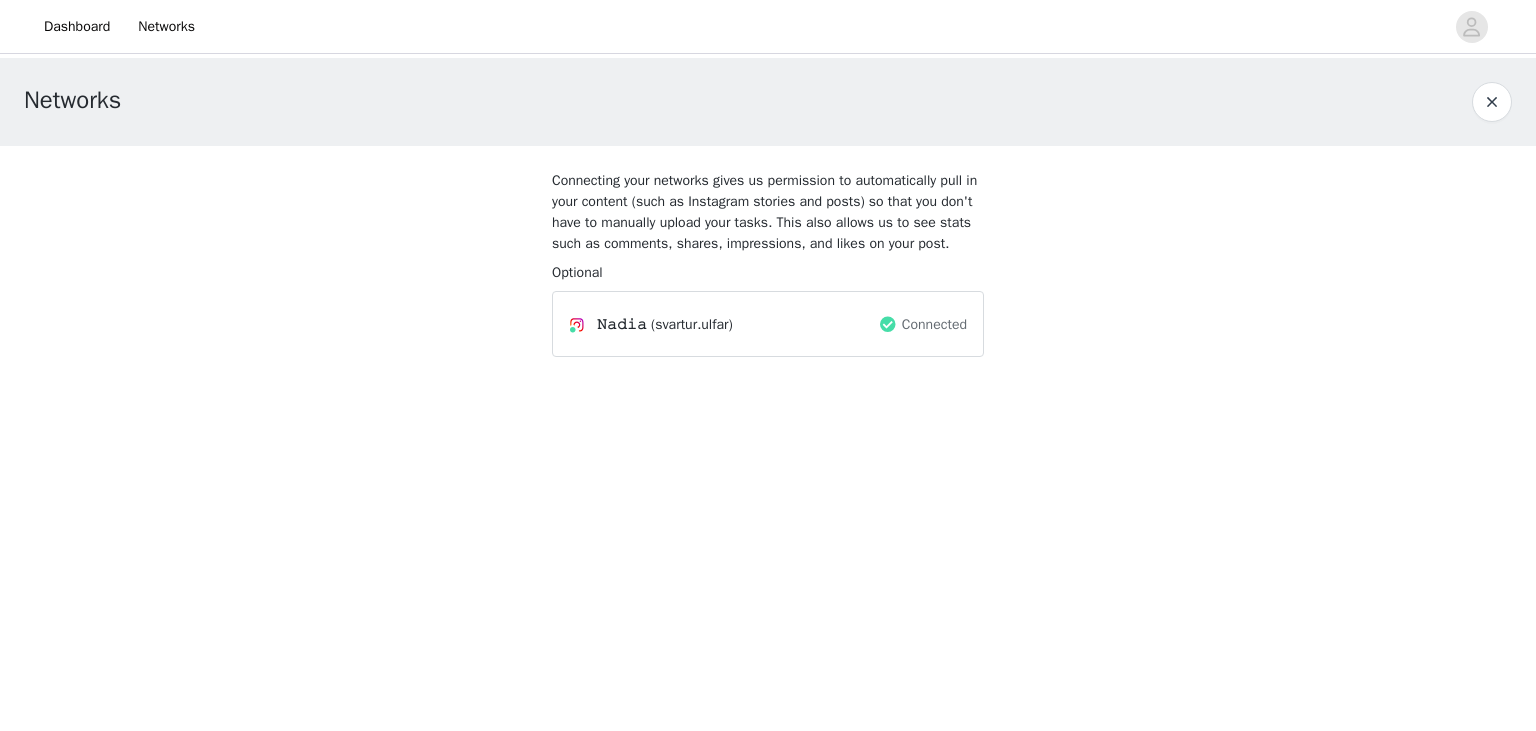 scroll, scrollTop: 0, scrollLeft: 0, axis: both 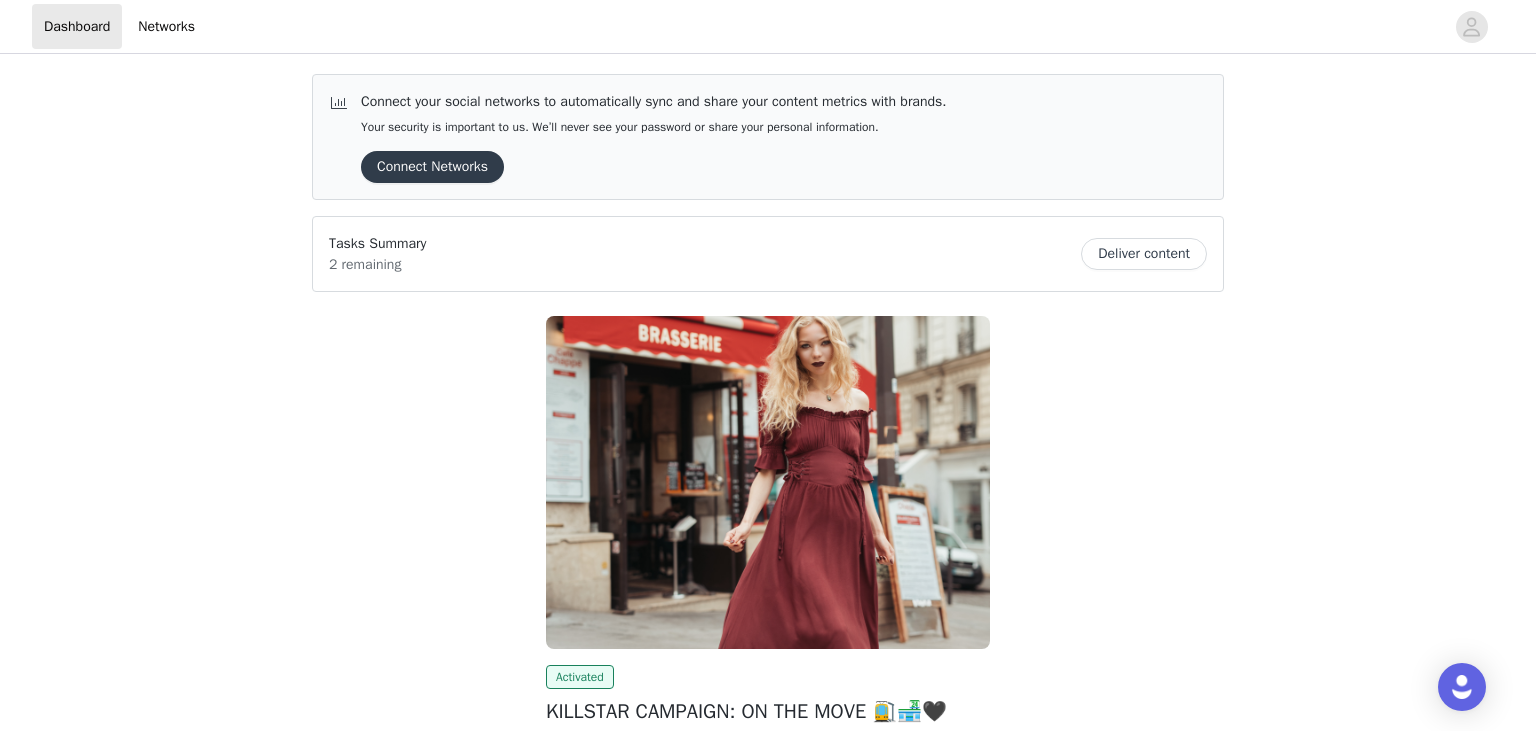 click on "Connect Networks" at bounding box center [432, 167] 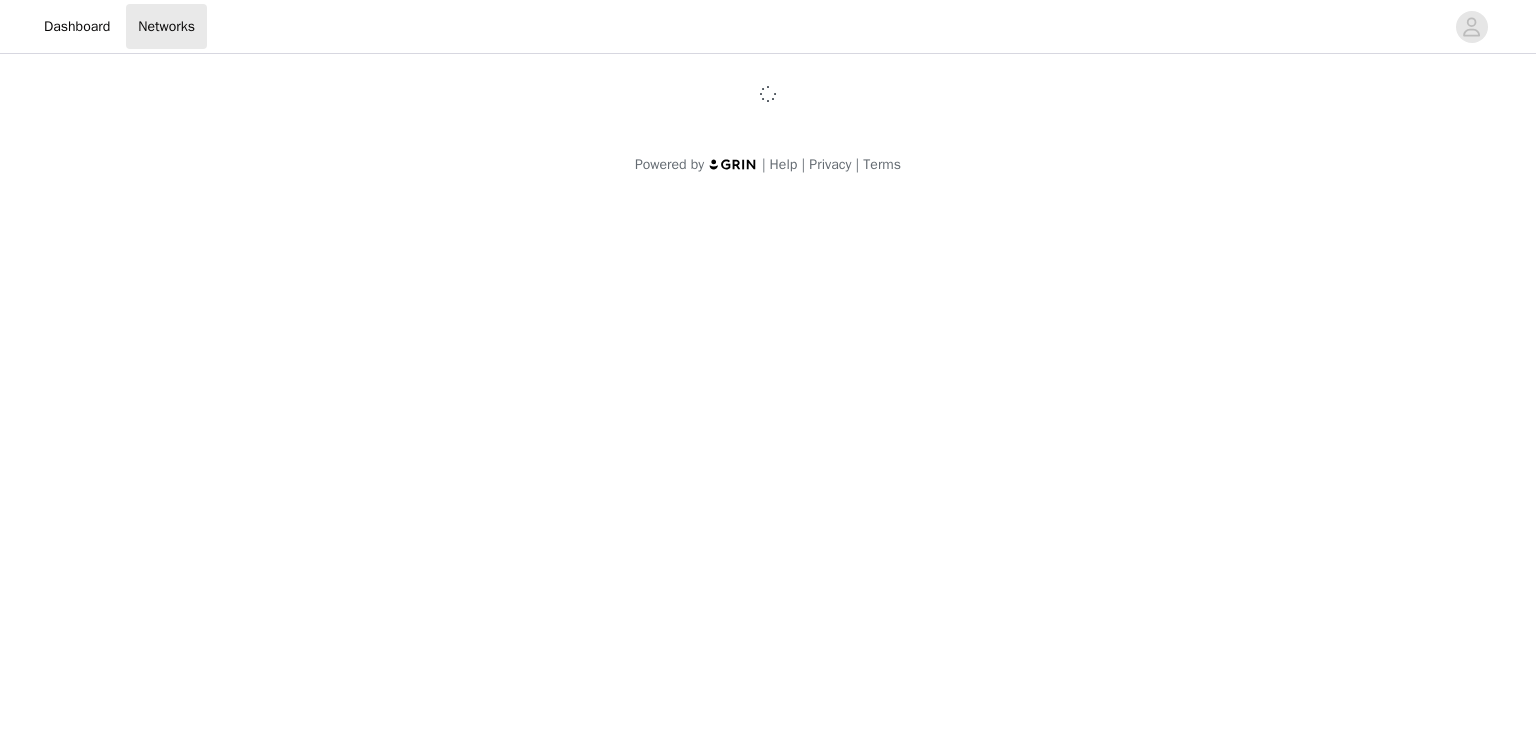 scroll, scrollTop: 0, scrollLeft: 0, axis: both 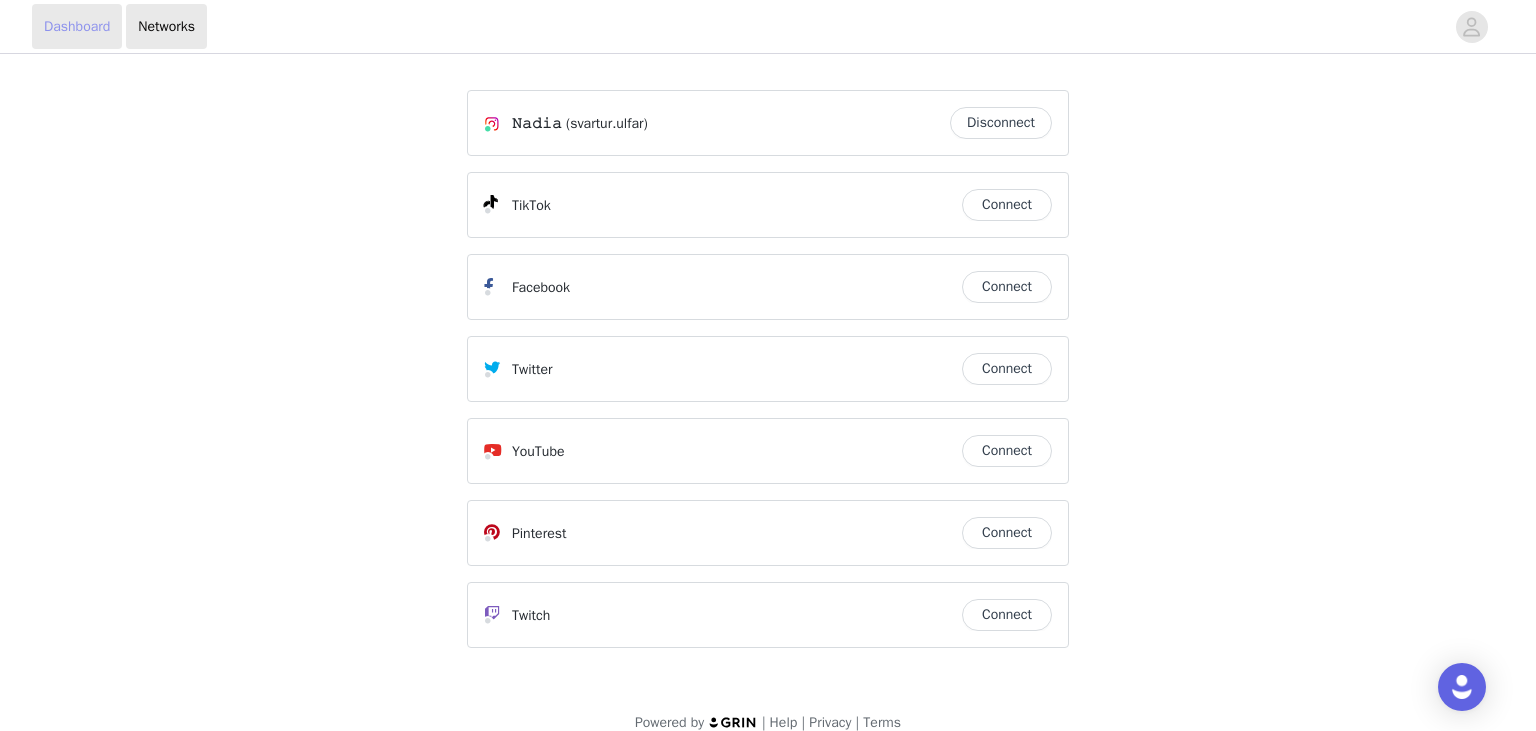 click on "Dashboard" at bounding box center (77, 26) 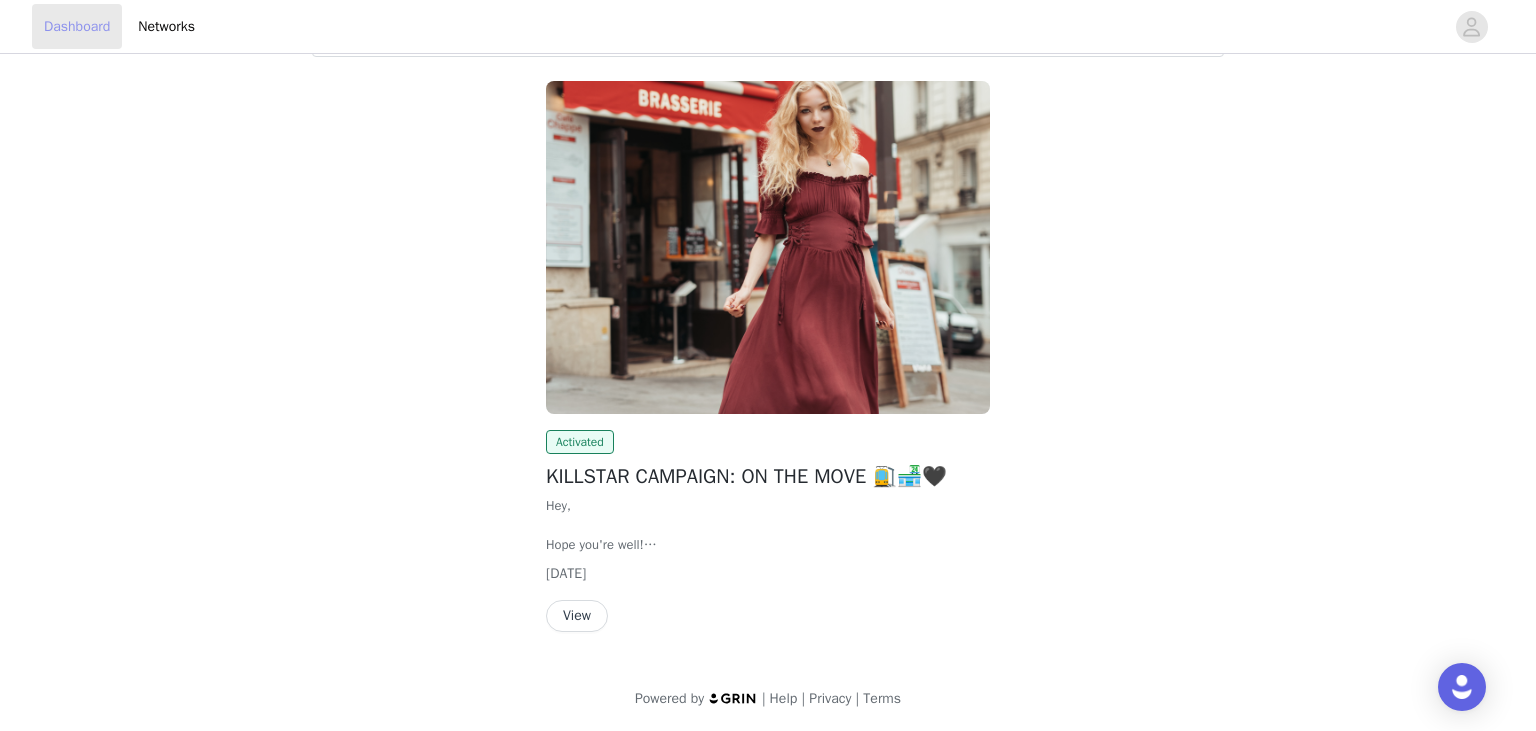 scroll, scrollTop: 0, scrollLeft: 0, axis: both 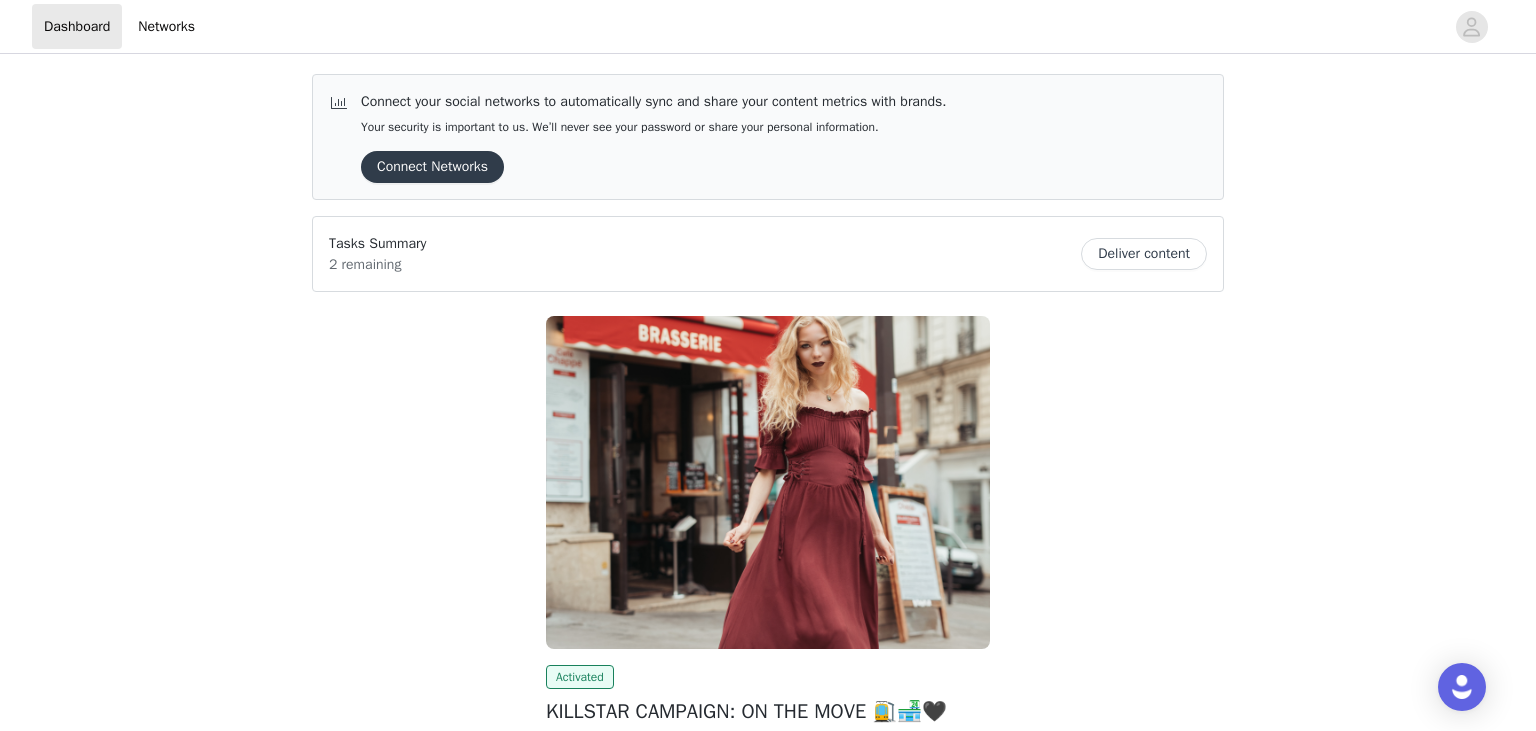 click on "Tasks Summary   2 remaining     Deliver content" at bounding box center [768, 254] 